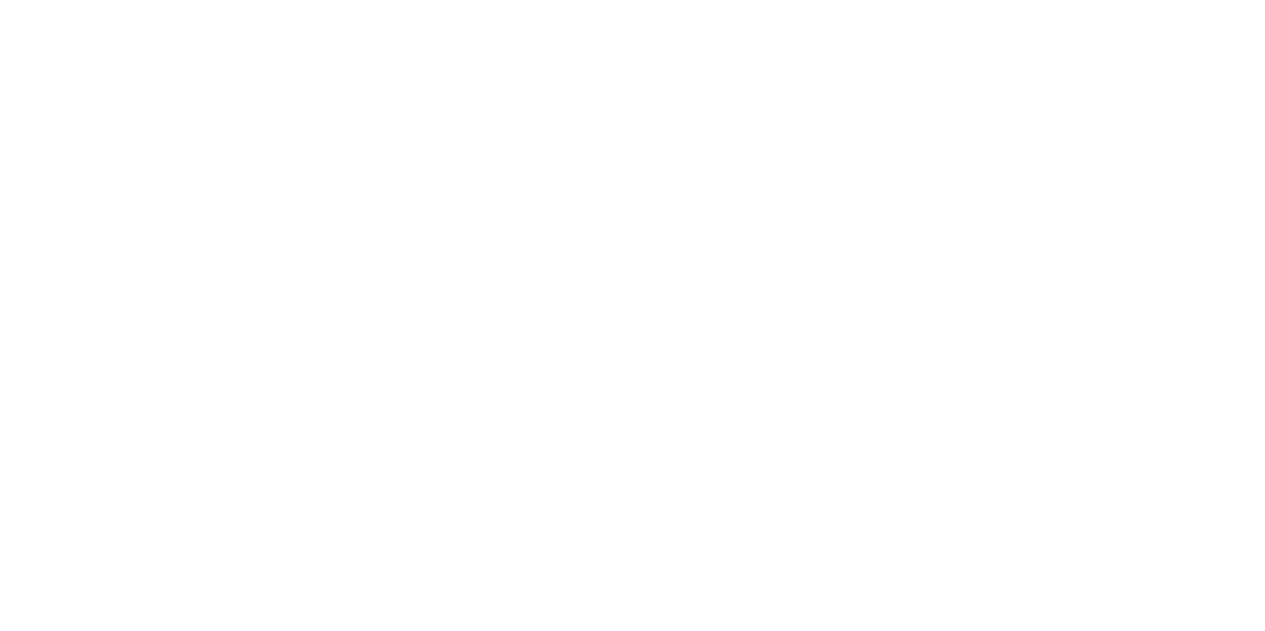 scroll, scrollTop: 300, scrollLeft: 0, axis: vertical 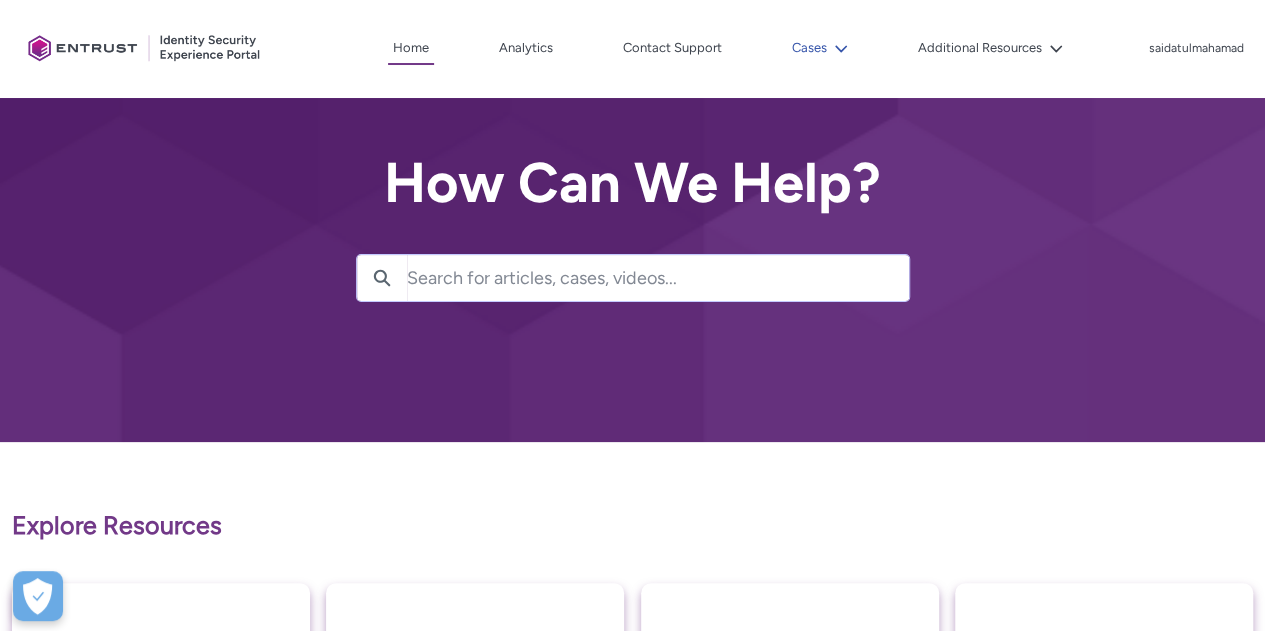click 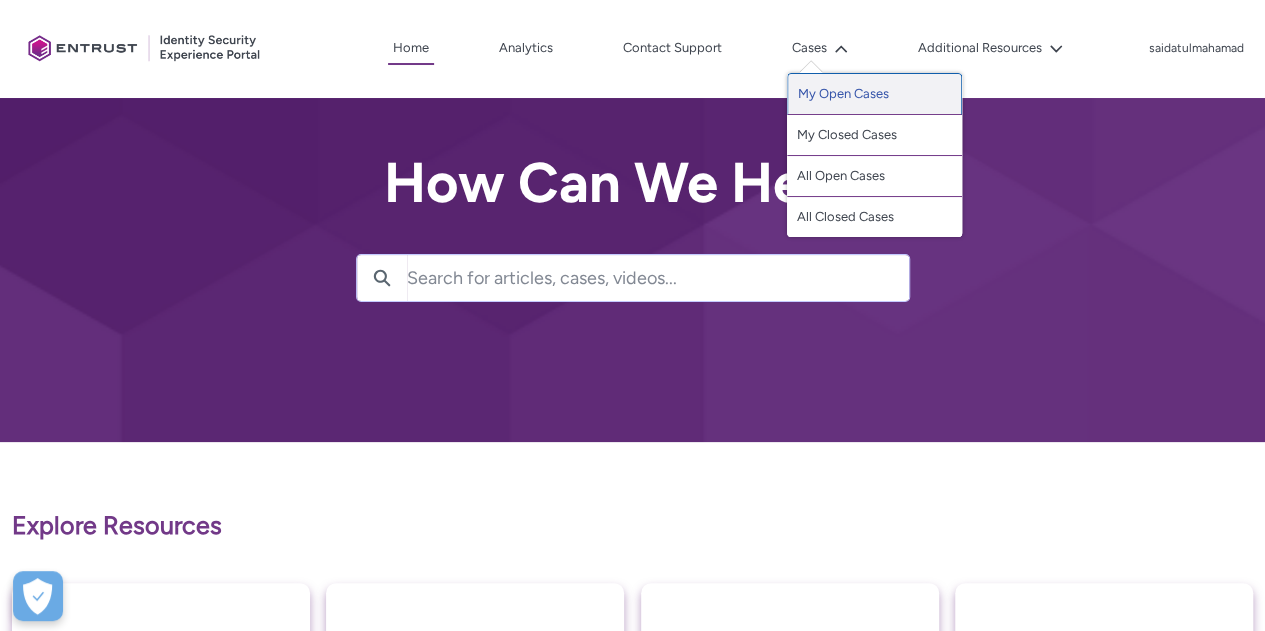 click on "My Open Cases" at bounding box center (874, 94) 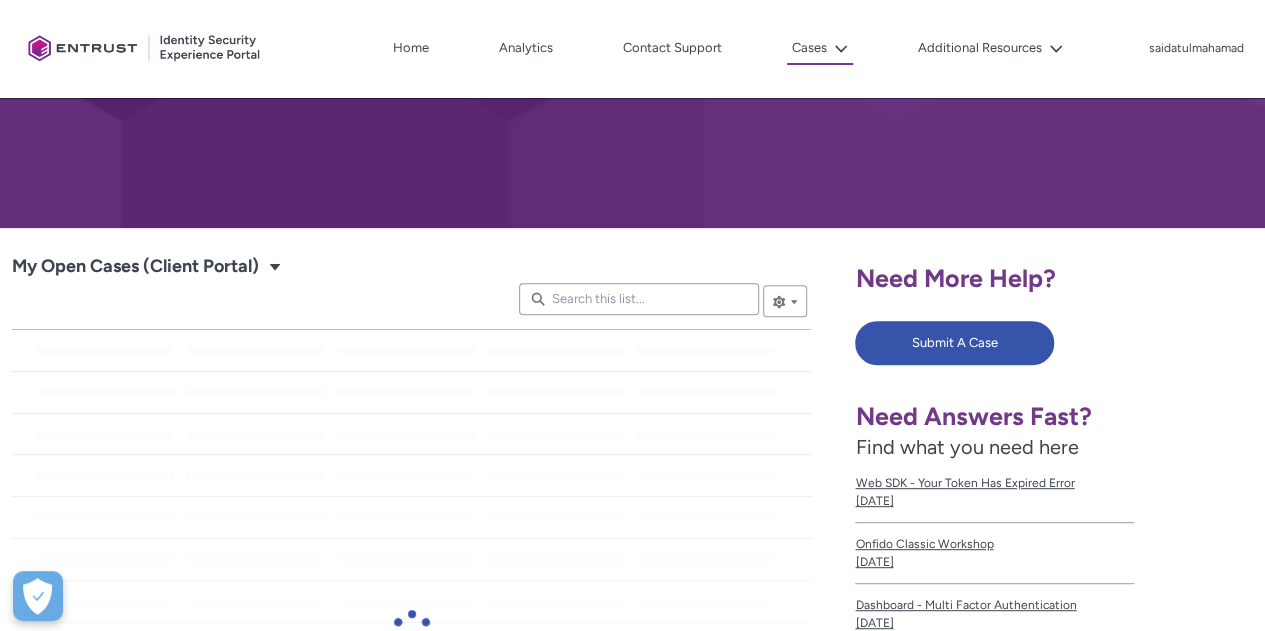 scroll, scrollTop: 400, scrollLeft: 0, axis: vertical 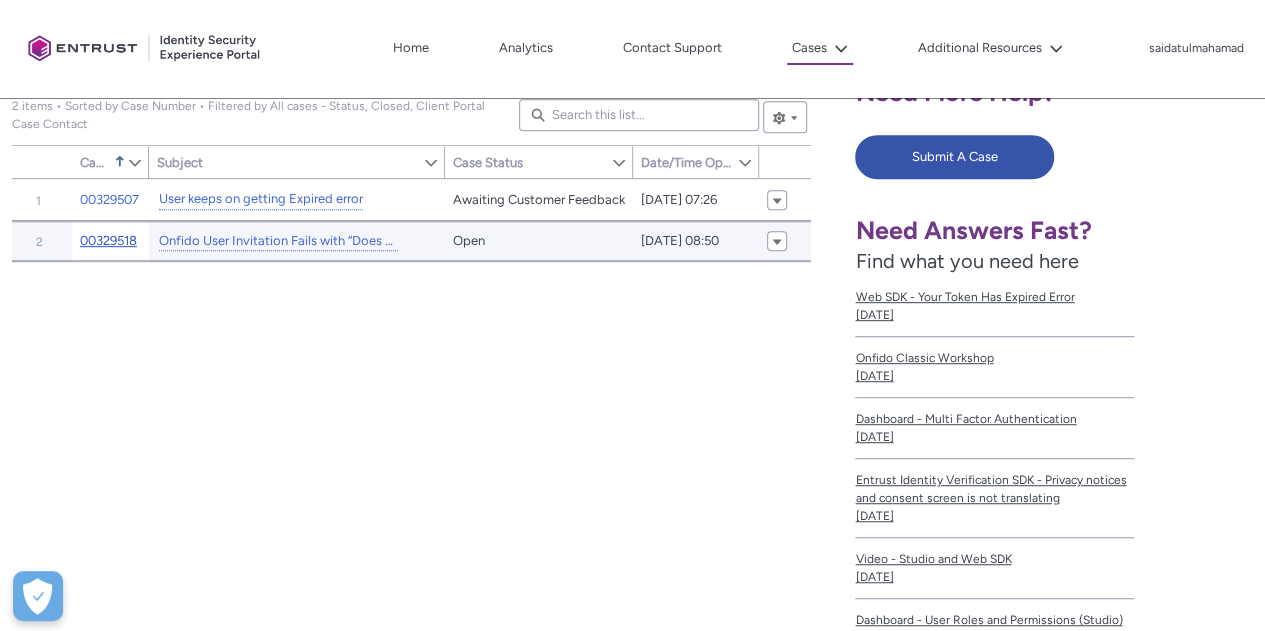 click on "00329518" at bounding box center [108, 241] 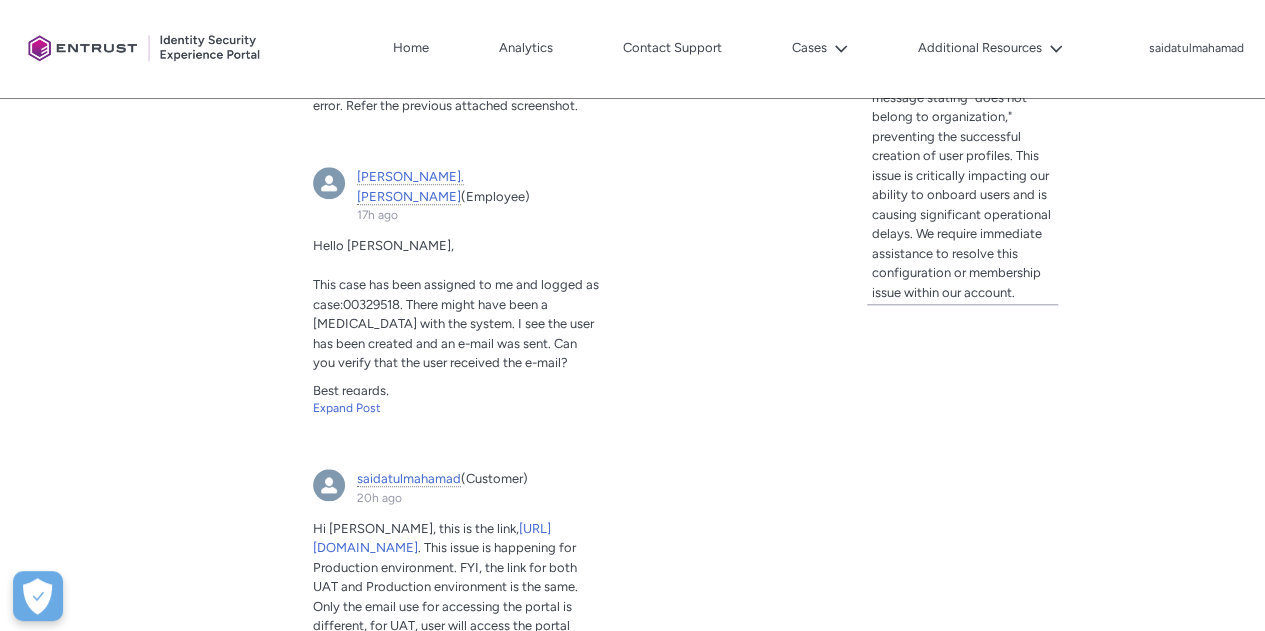scroll, scrollTop: 1111, scrollLeft: 0, axis: vertical 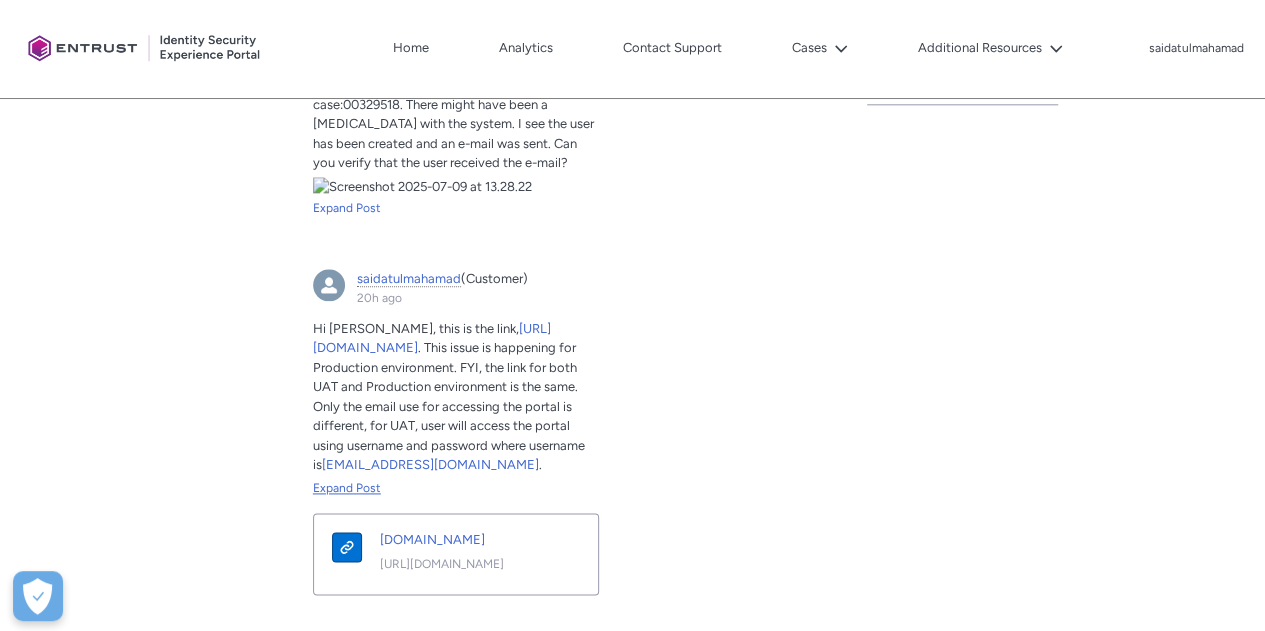 click on "Expand Post" at bounding box center (456, 488) 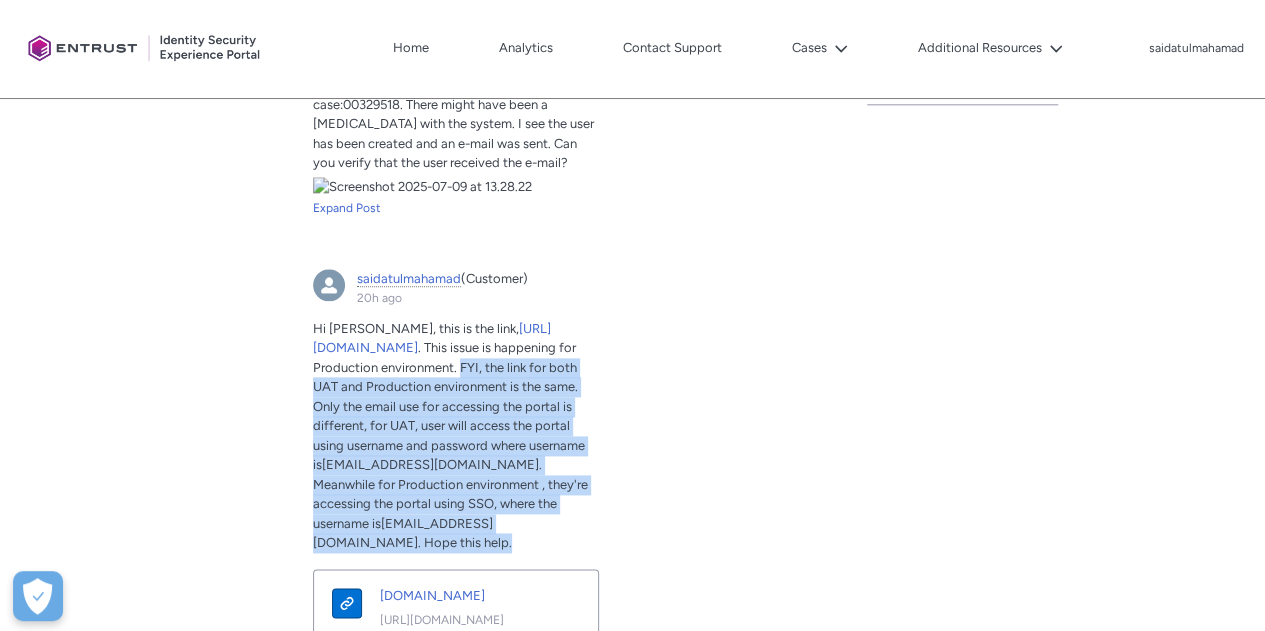 drag, startPoint x: 307, startPoint y: 367, endPoint x: 488, endPoint y: 517, distance: 235.07658 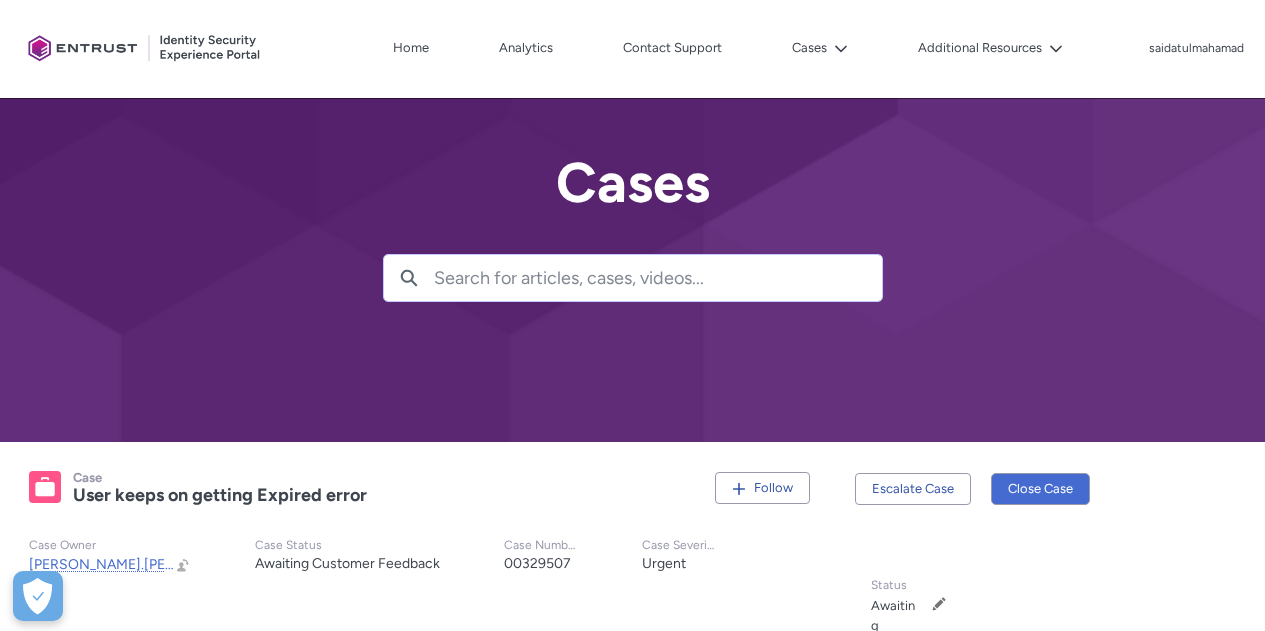scroll, scrollTop: 400, scrollLeft: 0, axis: vertical 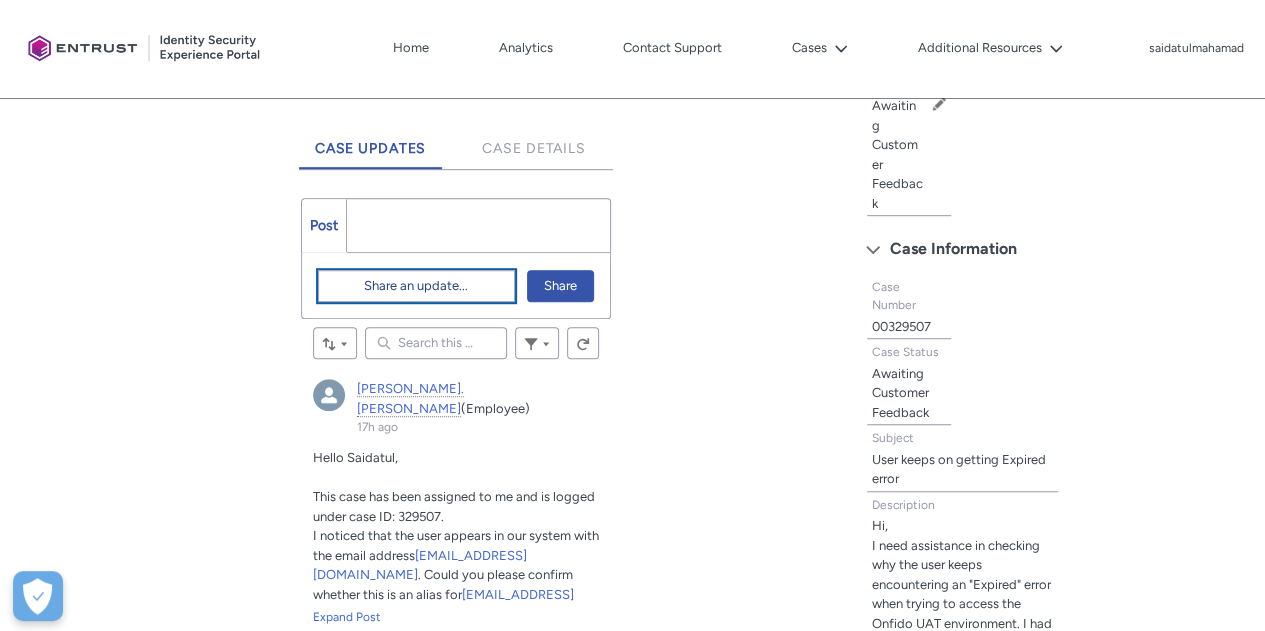 click on "Share an update..." at bounding box center (416, 286) 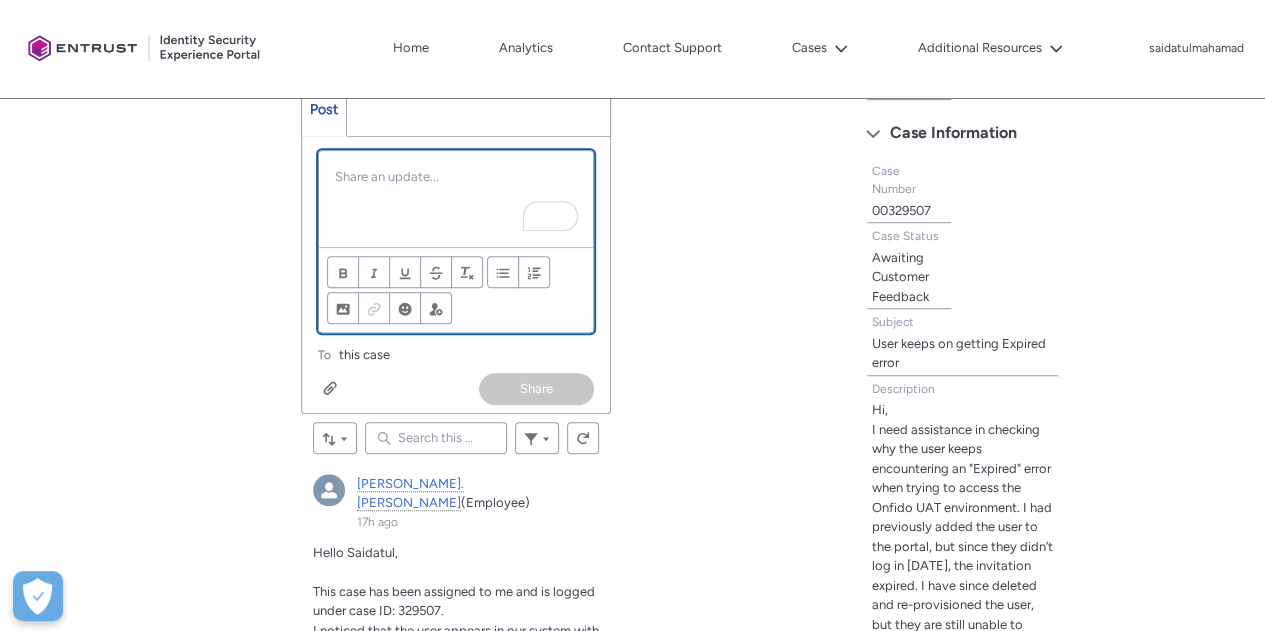 scroll, scrollTop: 756, scrollLeft: 0, axis: vertical 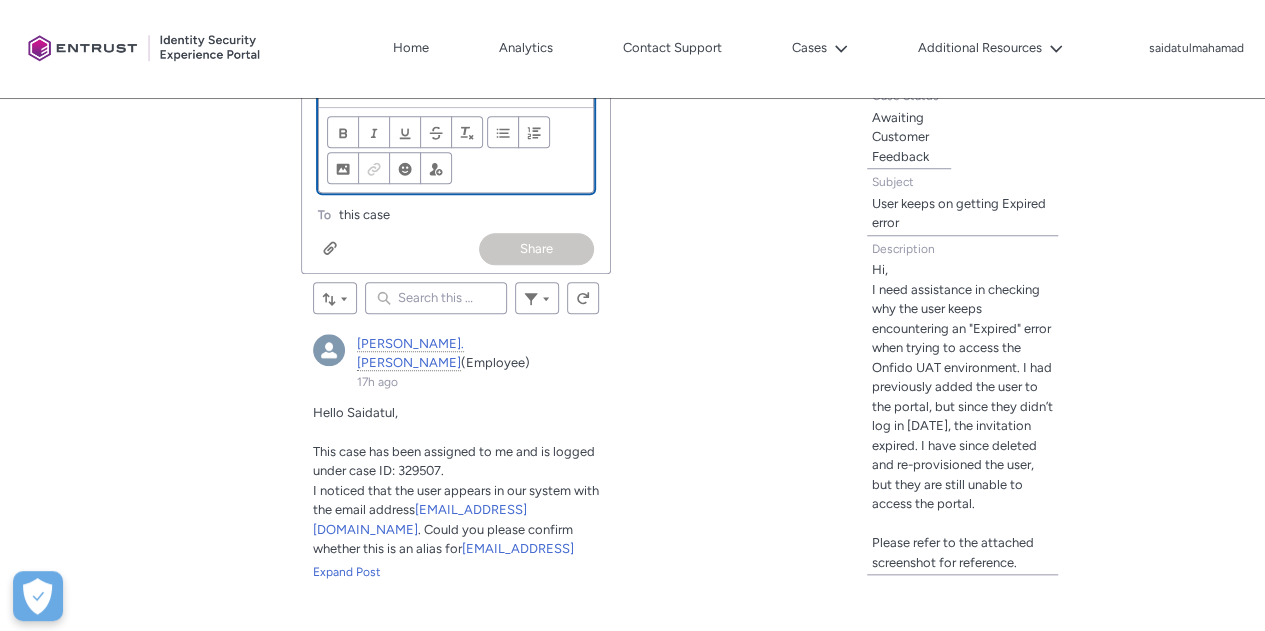 type 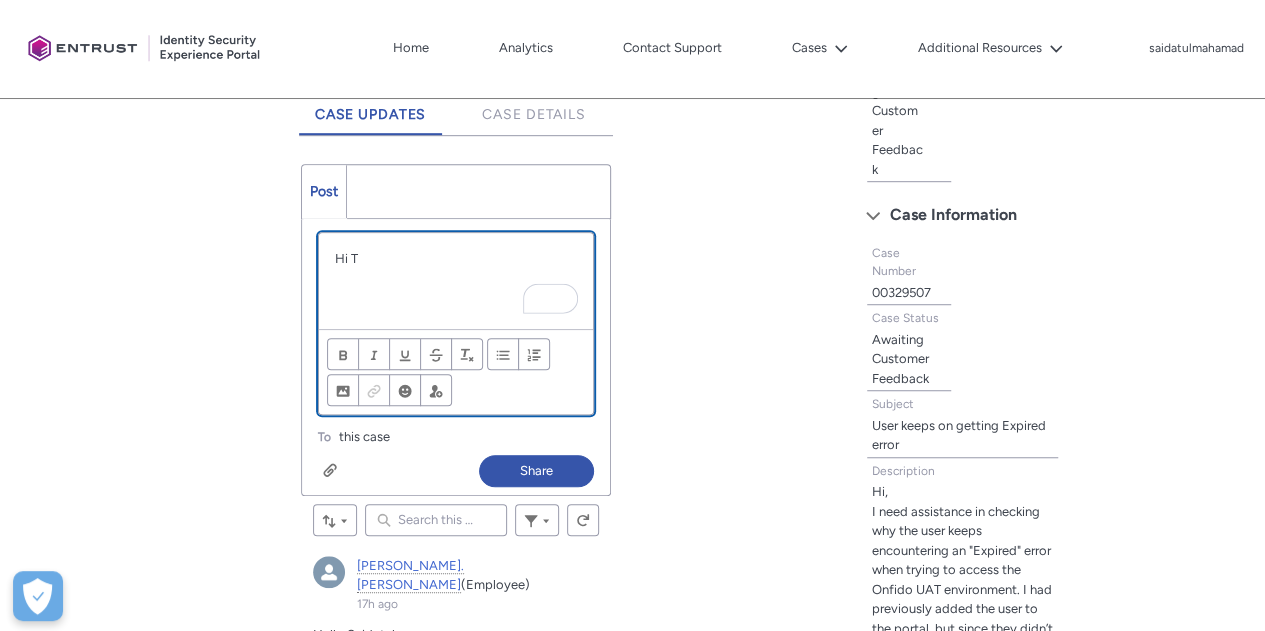 scroll, scrollTop: 536, scrollLeft: 0, axis: vertical 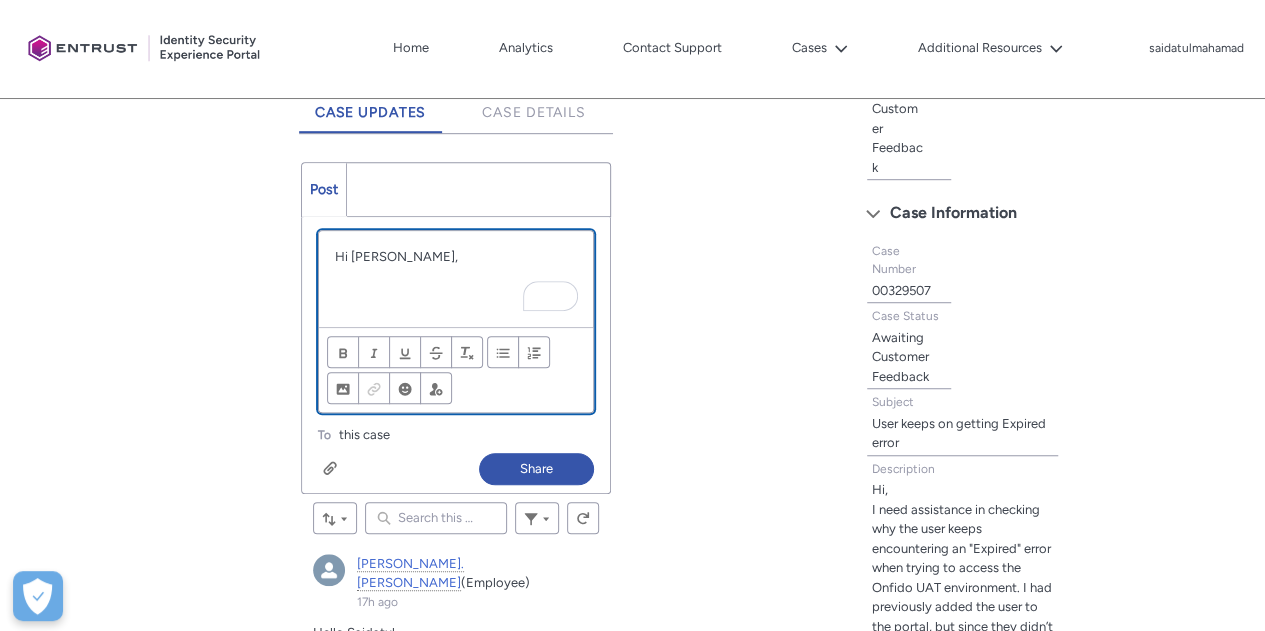 paste 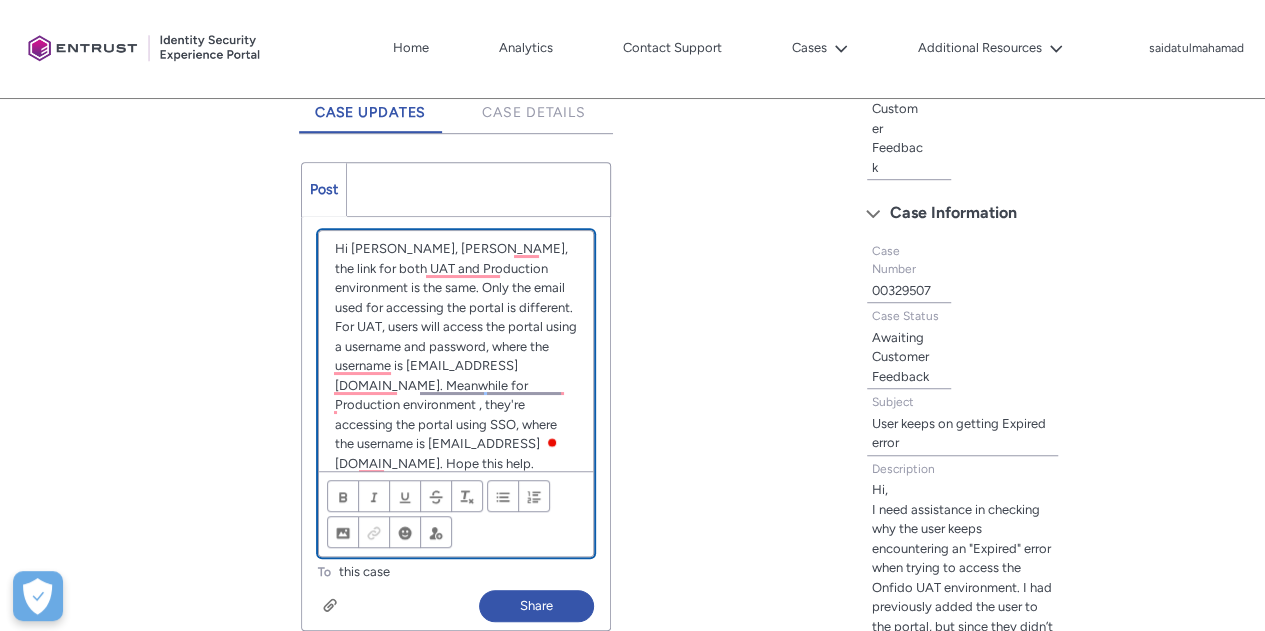 scroll, scrollTop: 0, scrollLeft: 0, axis: both 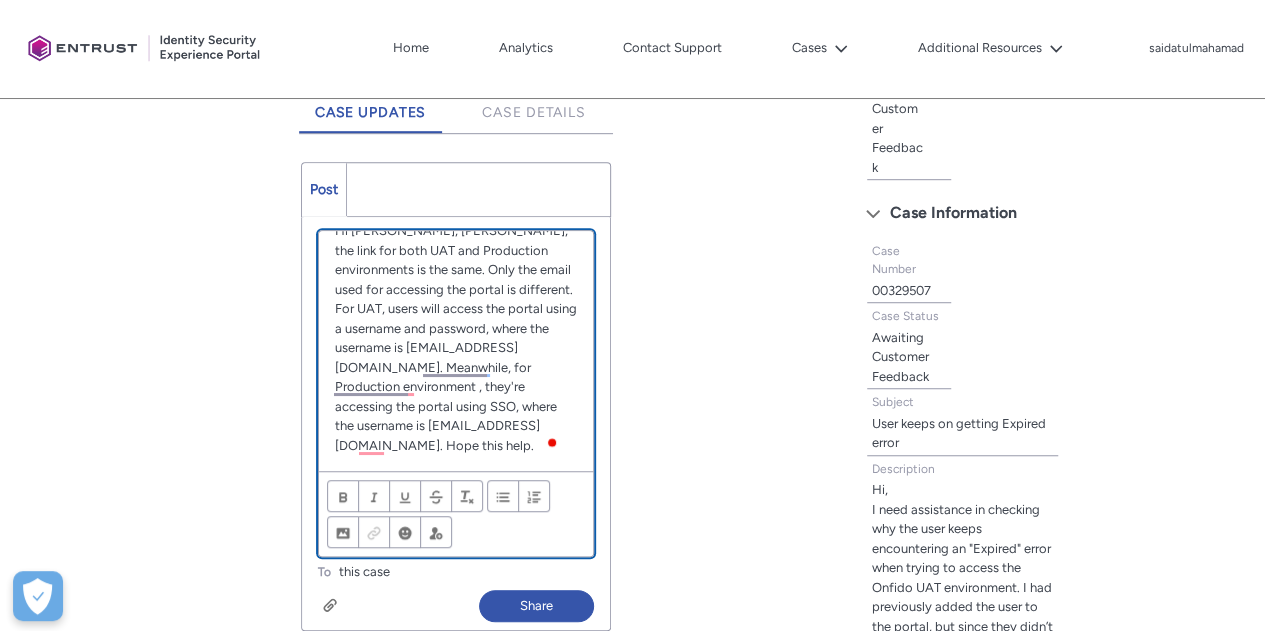 click on "Hi Tobias, FYI, the link for both UAT and Production environments is the same. Only the email used for accessing the portal is different. For UAT, users will access the portal using a username and password, where the username is xxxx@kaf.com.my. Meanwhile, for Production environment , they're accessing the portal using SSO, where the username is xxxx@kafdigitalbank.com.my. Hope this help." at bounding box center [456, 338] 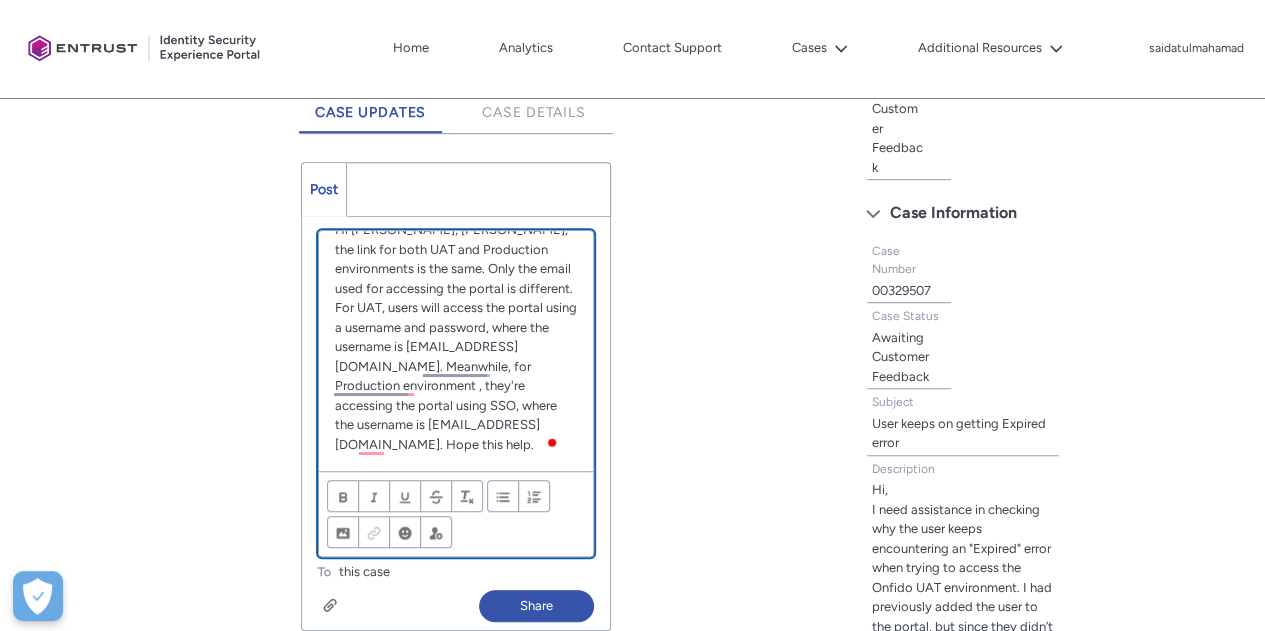 scroll, scrollTop: 27, scrollLeft: 0, axis: vertical 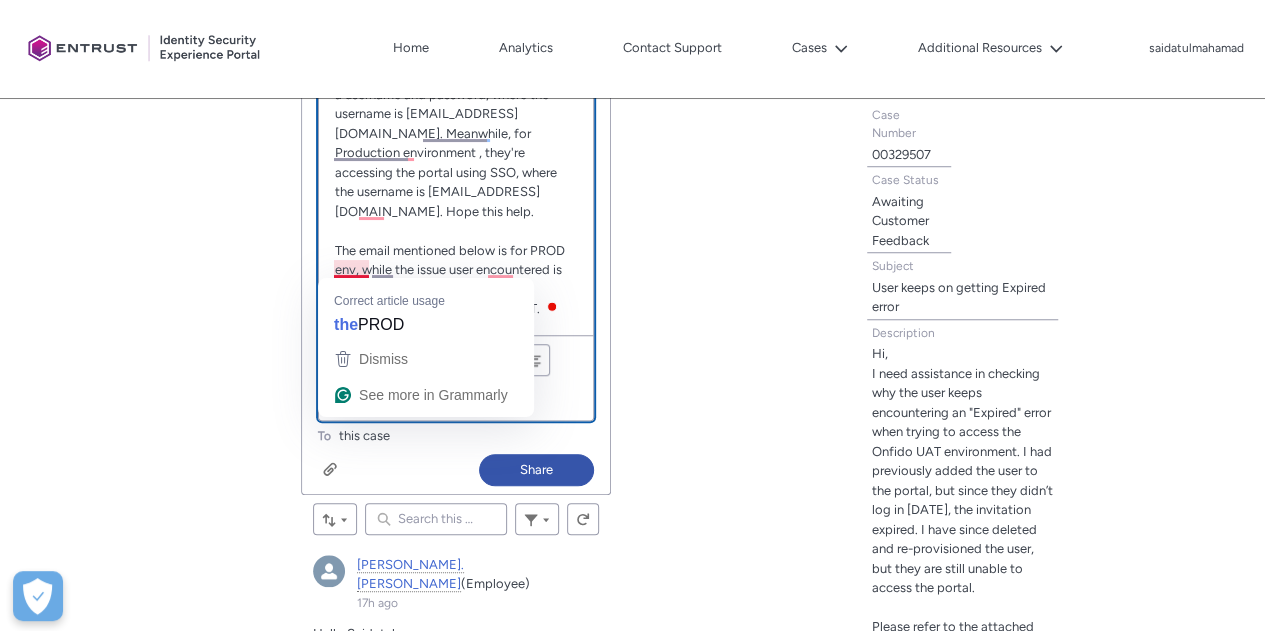 click on "The email mentioned below is for PROD env, while the issue user encountered is while using izatinawi@kaf.com.my which is for UAT." at bounding box center [456, 280] 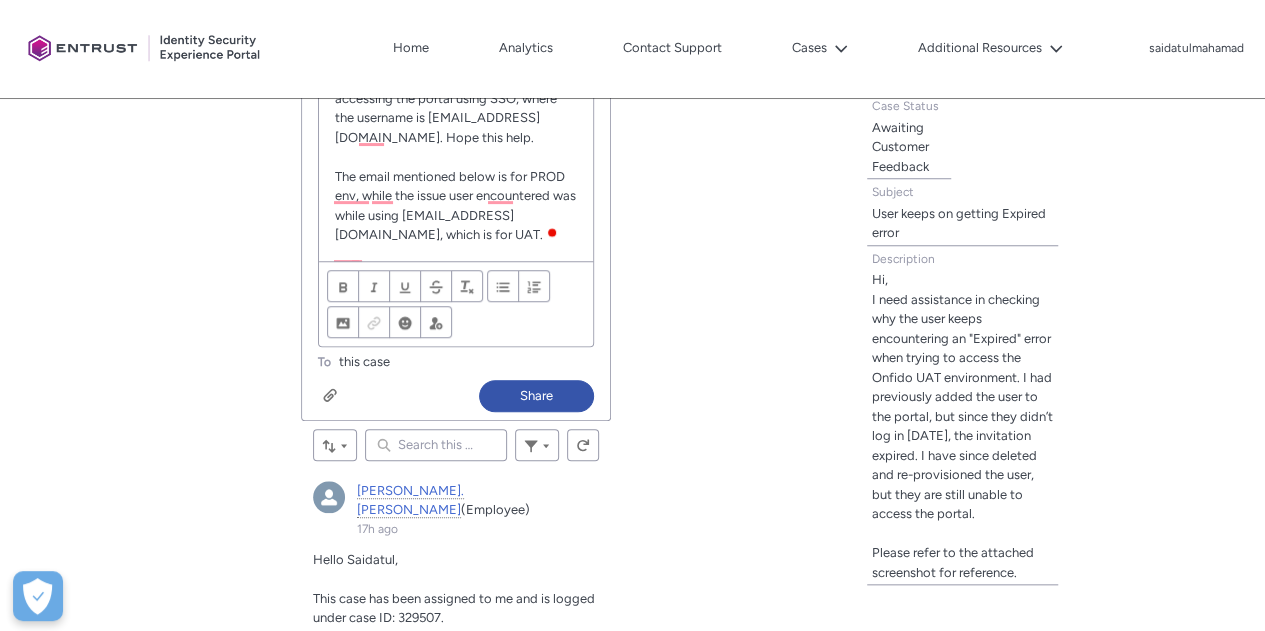scroll, scrollTop: 772, scrollLeft: 0, axis: vertical 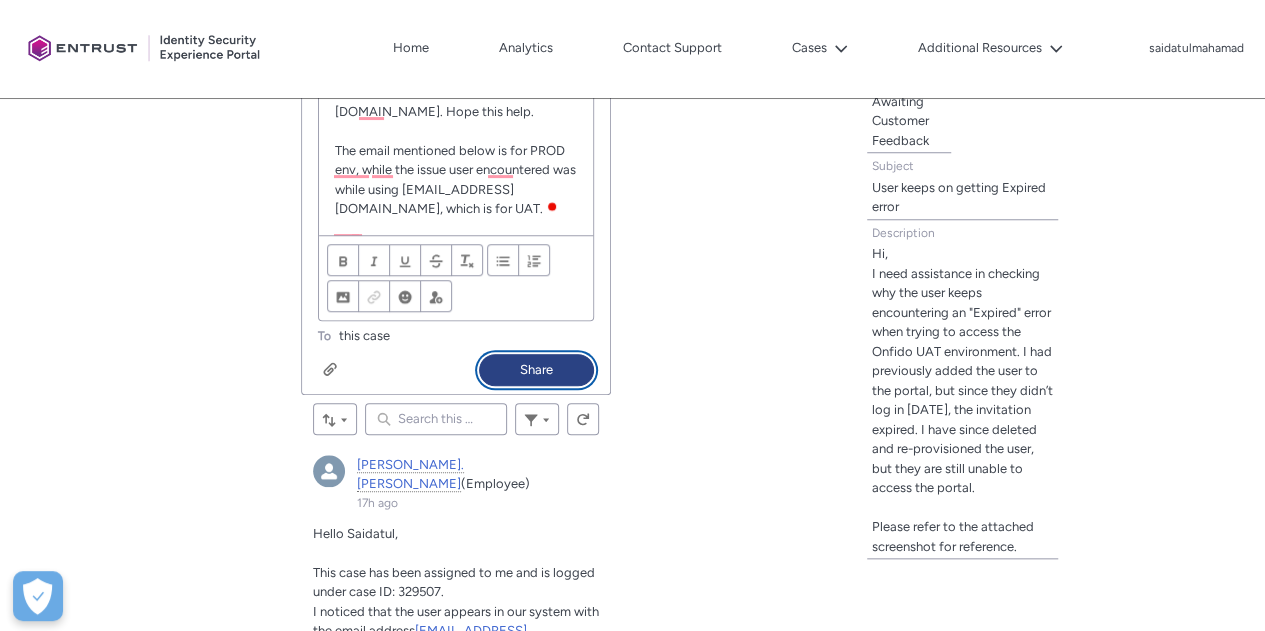 click on "Share" at bounding box center [536, 370] 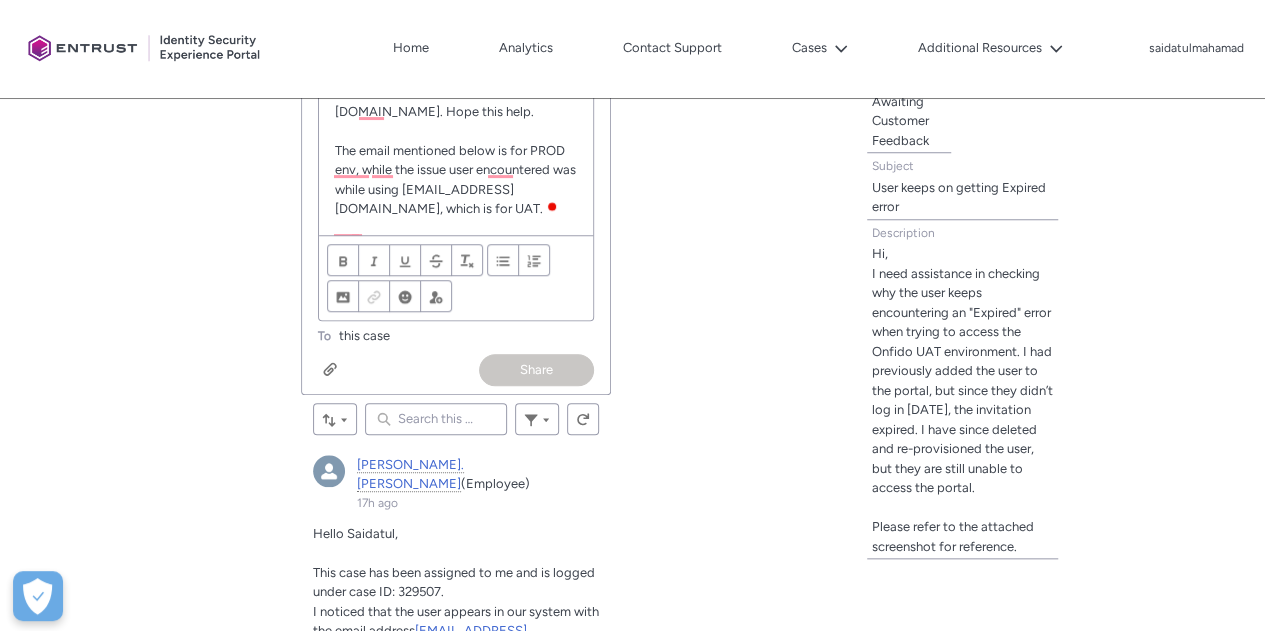 scroll, scrollTop: 409, scrollLeft: 0, axis: vertical 